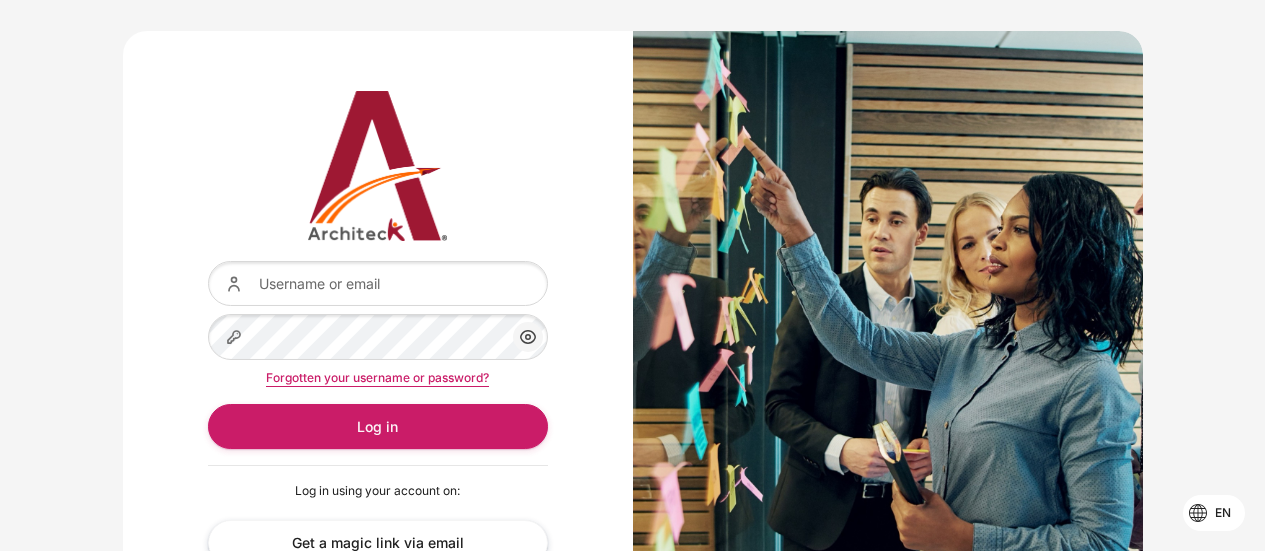 scroll, scrollTop: 0, scrollLeft: 0, axis: both 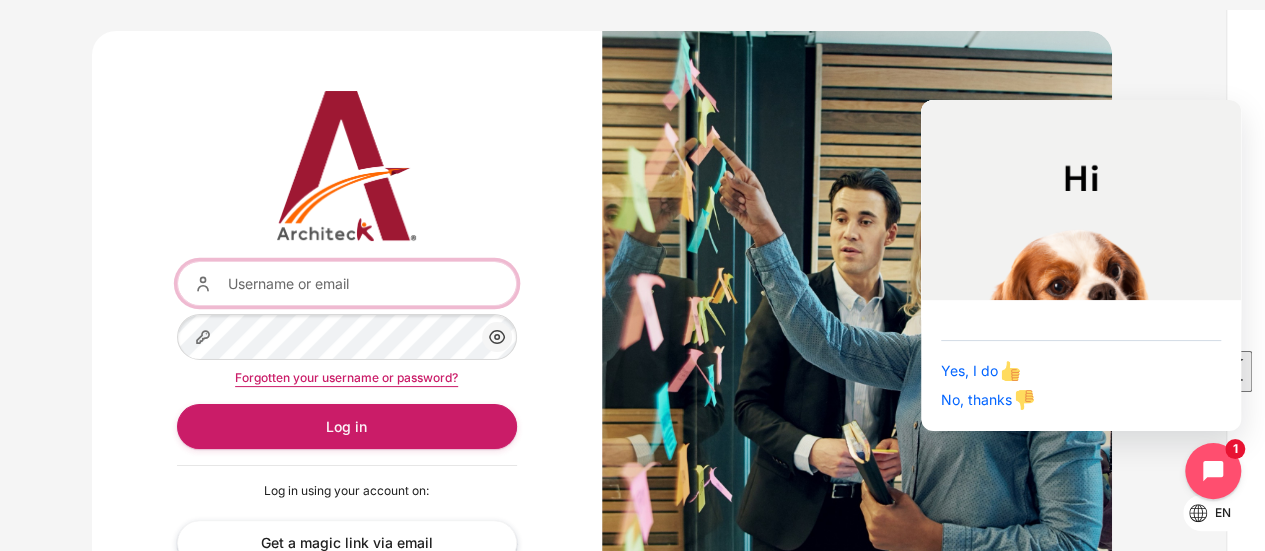 click on "Username or email" at bounding box center (347, 283) 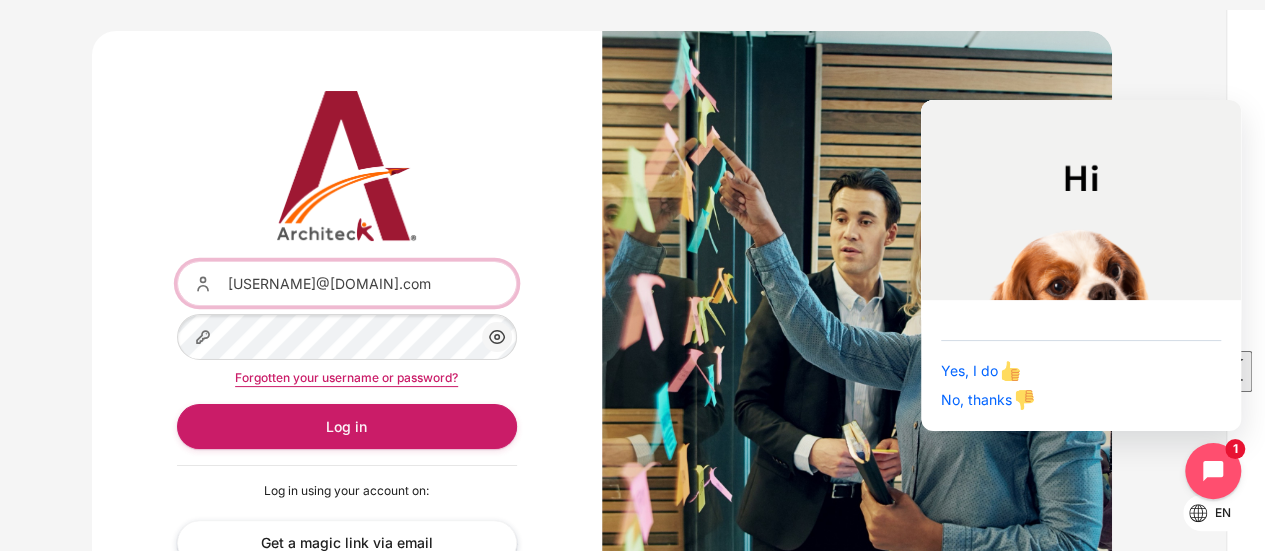type on "[EMAIL]" 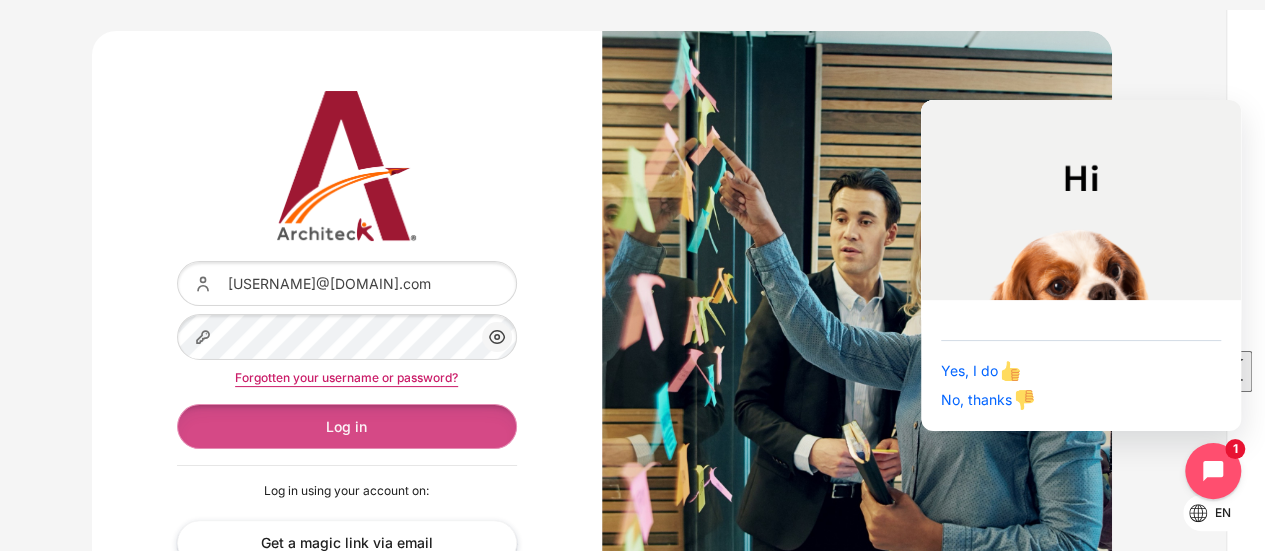 click on "Log in" at bounding box center (347, 426) 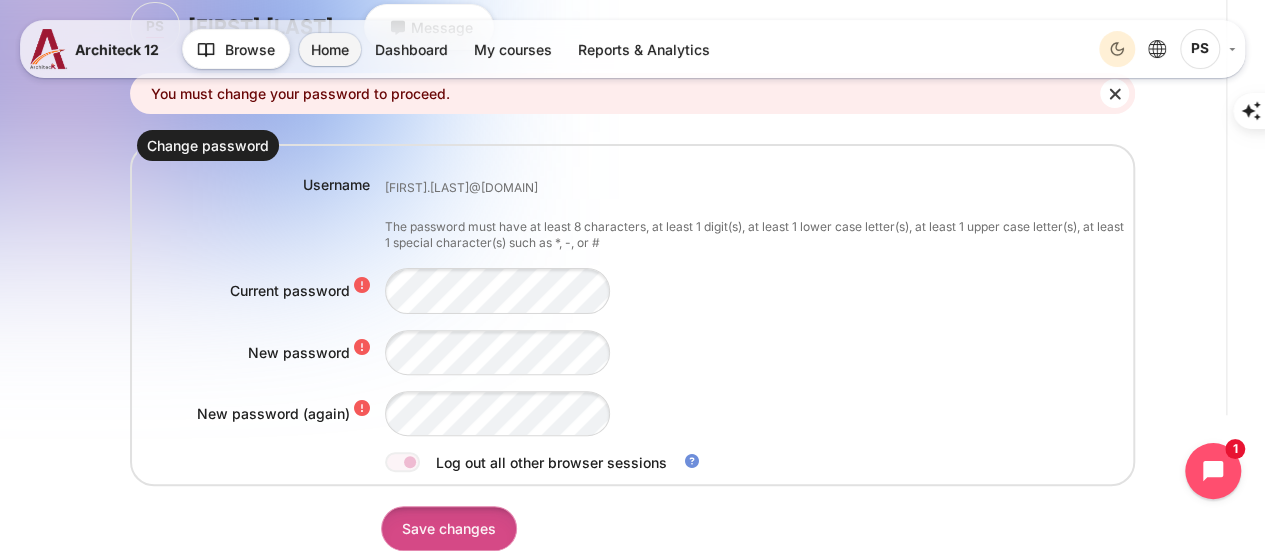 scroll, scrollTop: 300, scrollLeft: 0, axis: vertical 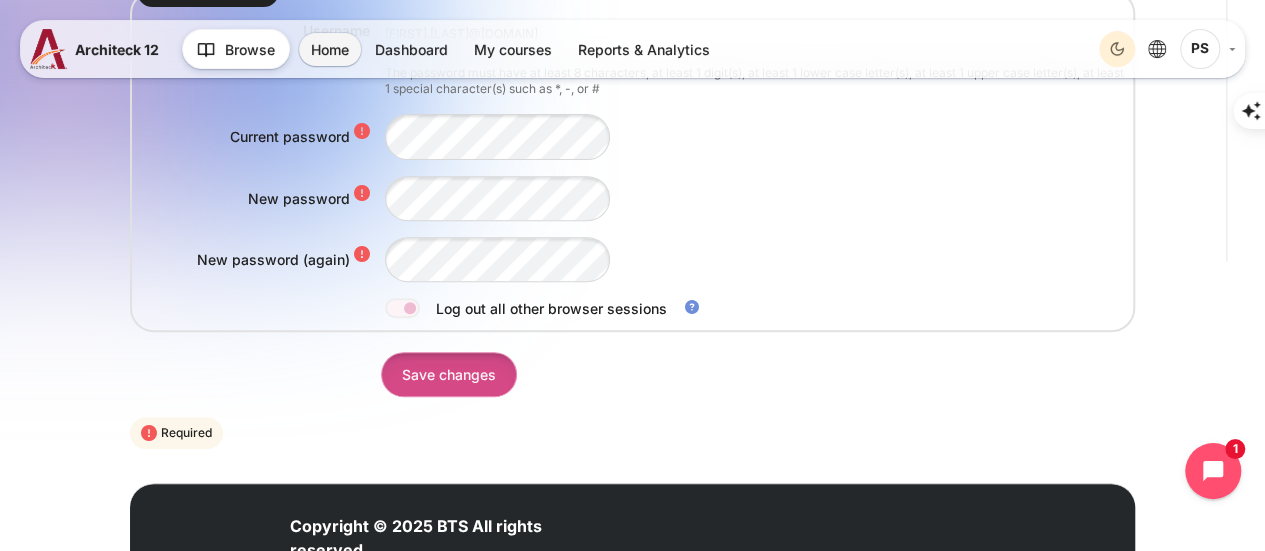 click on "Save changes" at bounding box center (449, 374) 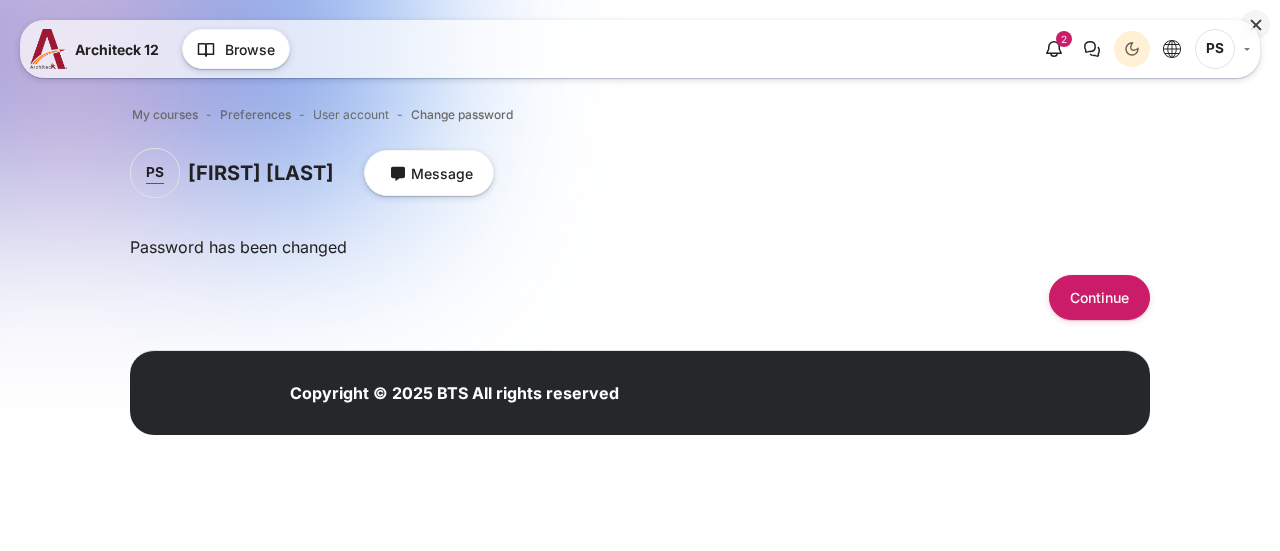 scroll, scrollTop: 0, scrollLeft: 0, axis: both 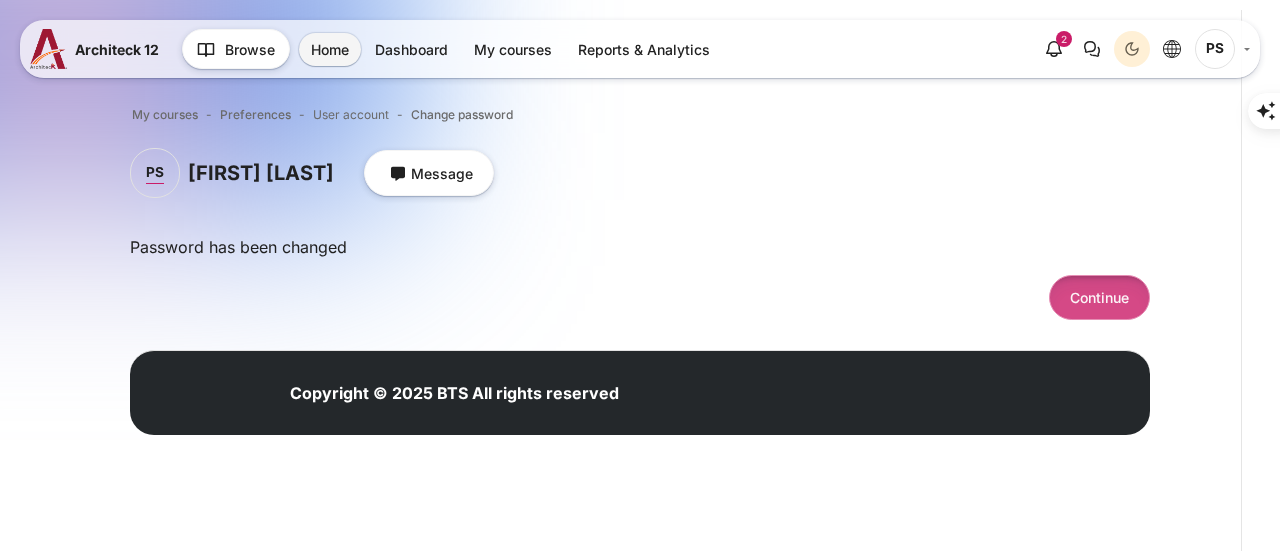 click on "Continue" at bounding box center (1099, 297) 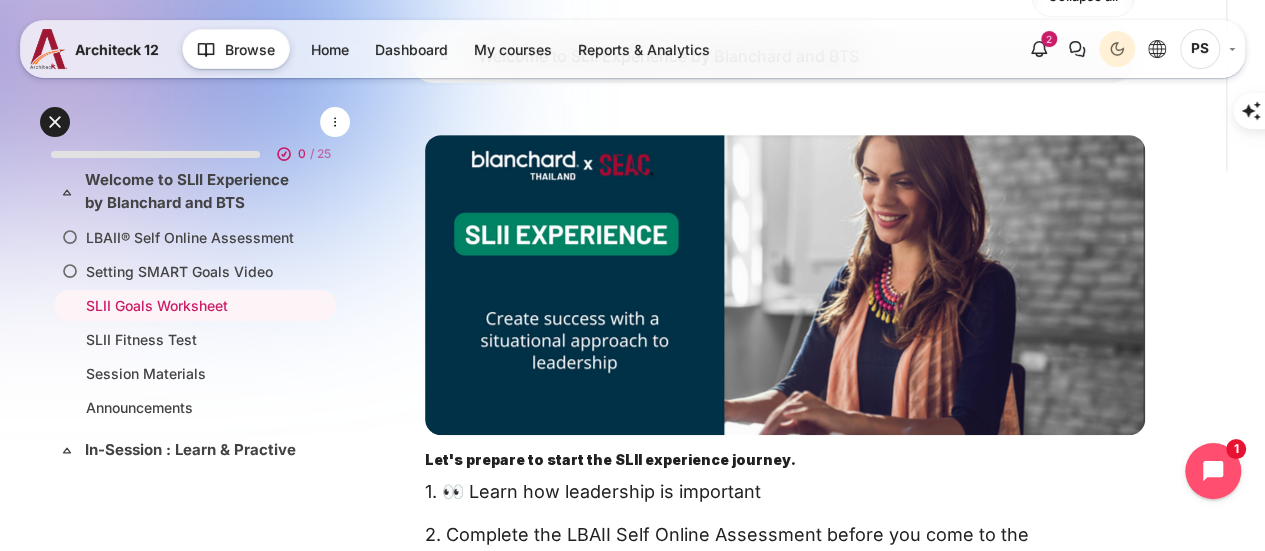 scroll, scrollTop: 400, scrollLeft: 0, axis: vertical 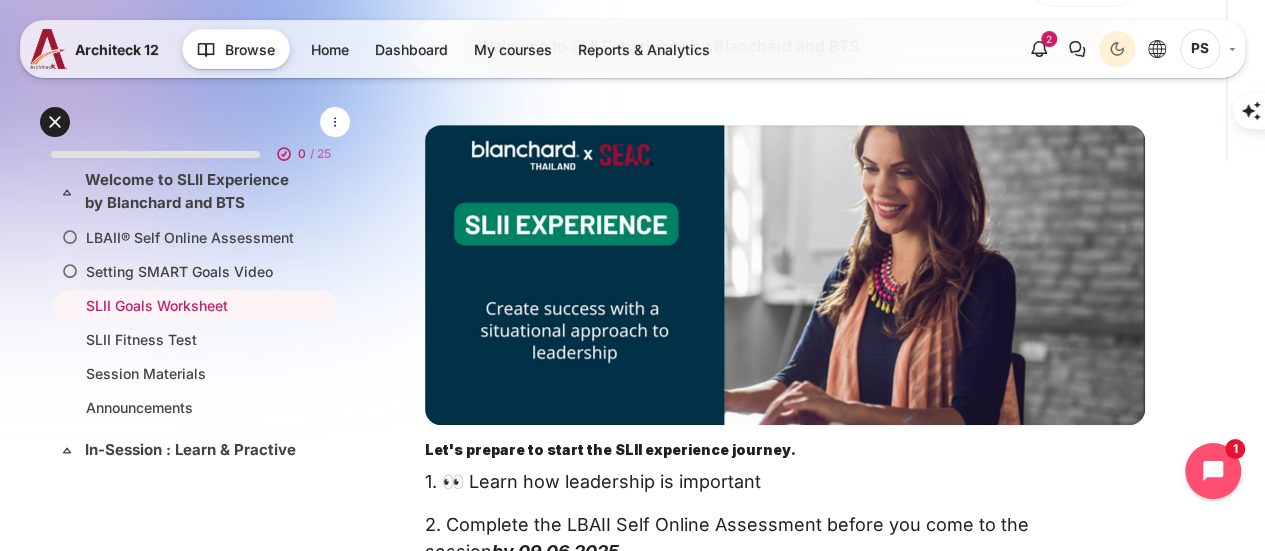 click at bounding box center [785, 275] 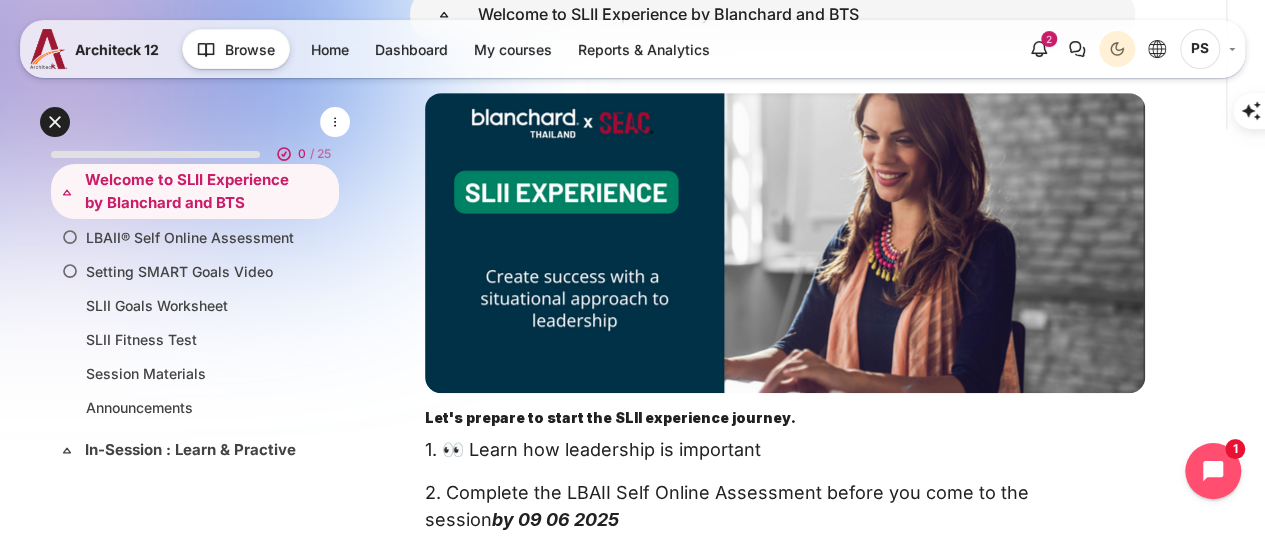 scroll, scrollTop: 200, scrollLeft: 0, axis: vertical 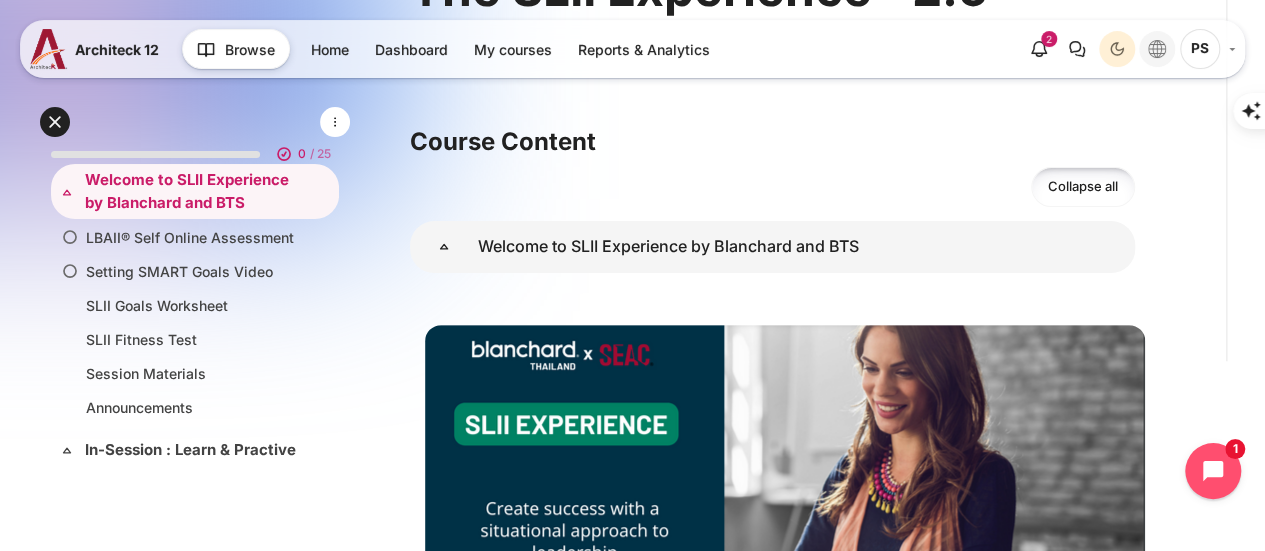 click 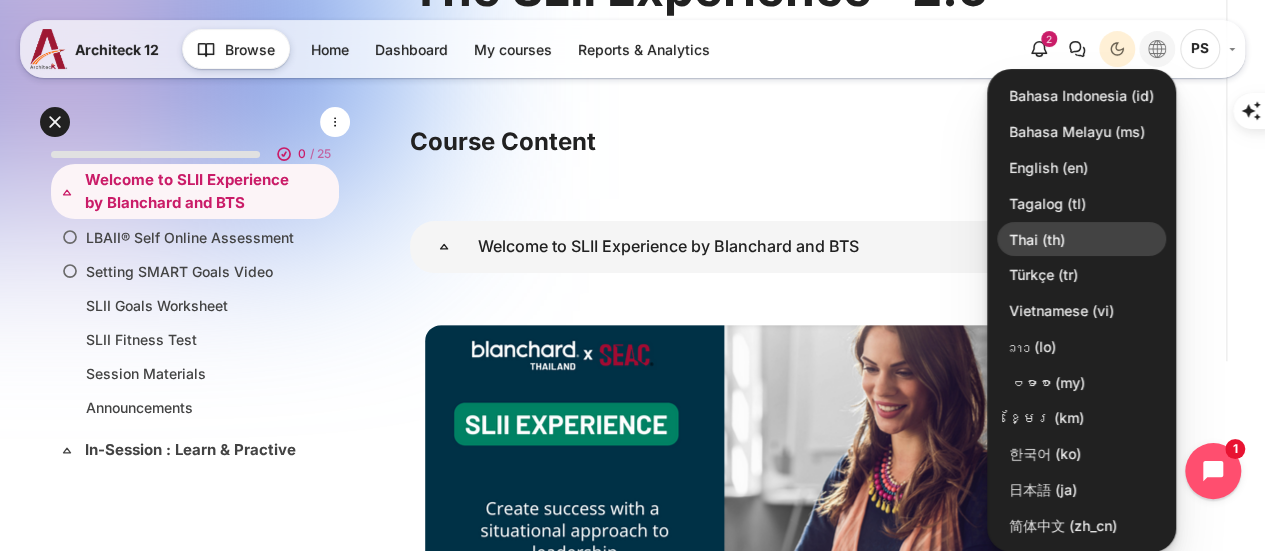 click on "Thai ‎(th)‎" at bounding box center [1081, 239] 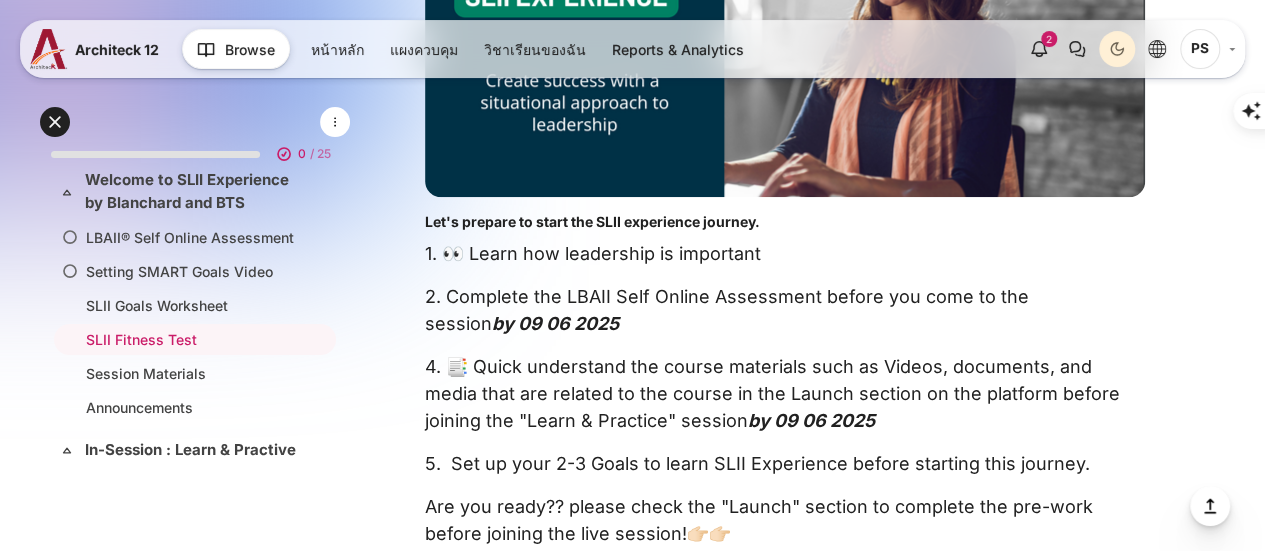 scroll, scrollTop: 828, scrollLeft: 0, axis: vertical 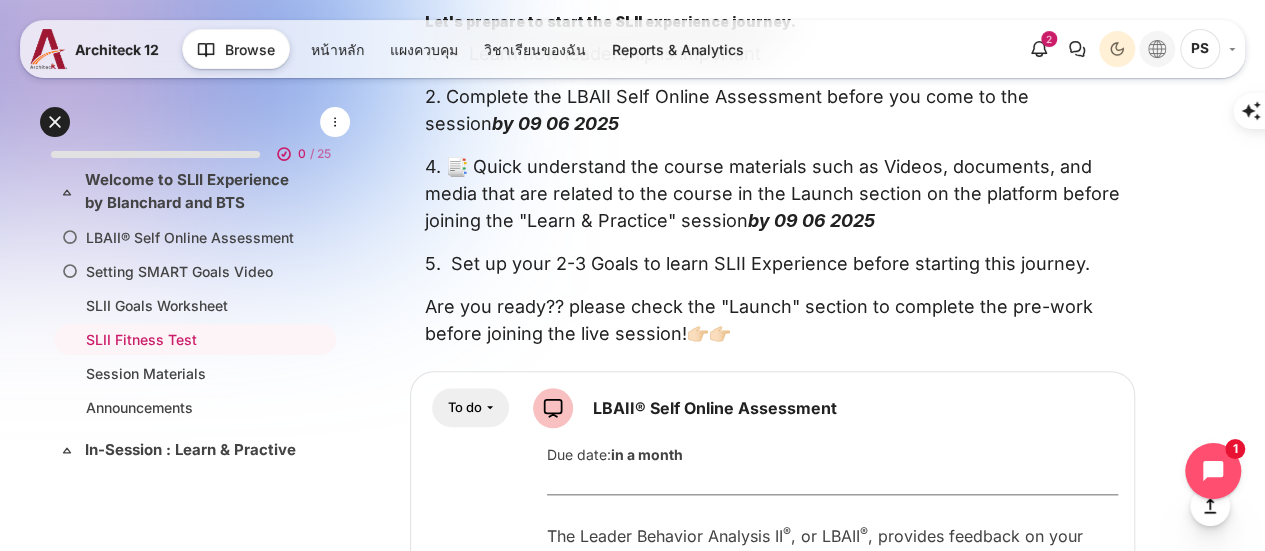 click 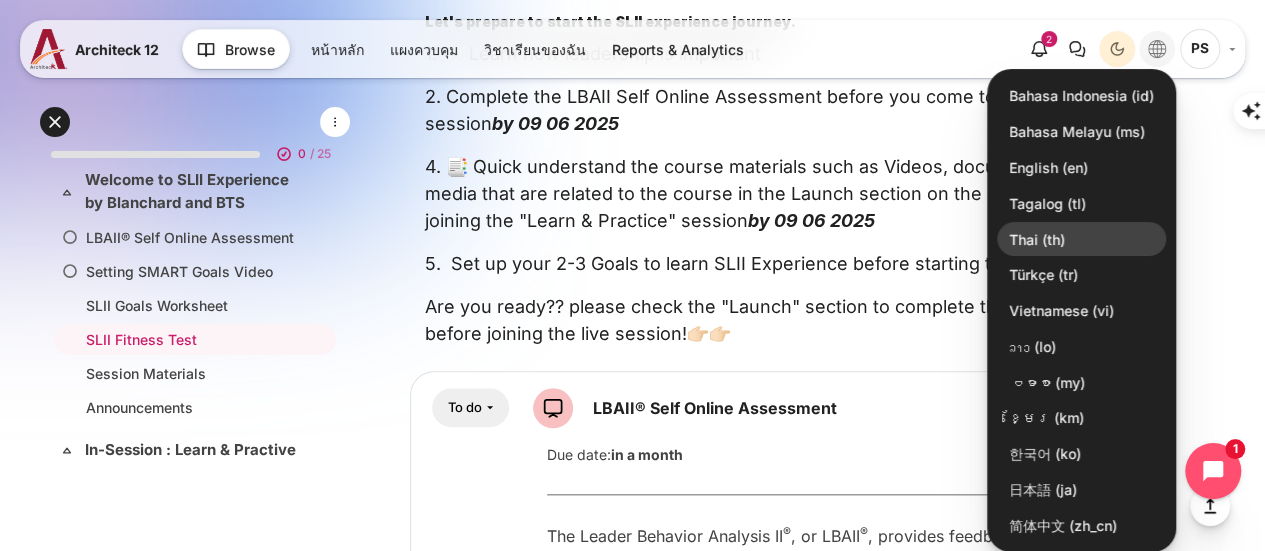 click on "Thai ‎(th)‎" at bounding box center (1081, 239) 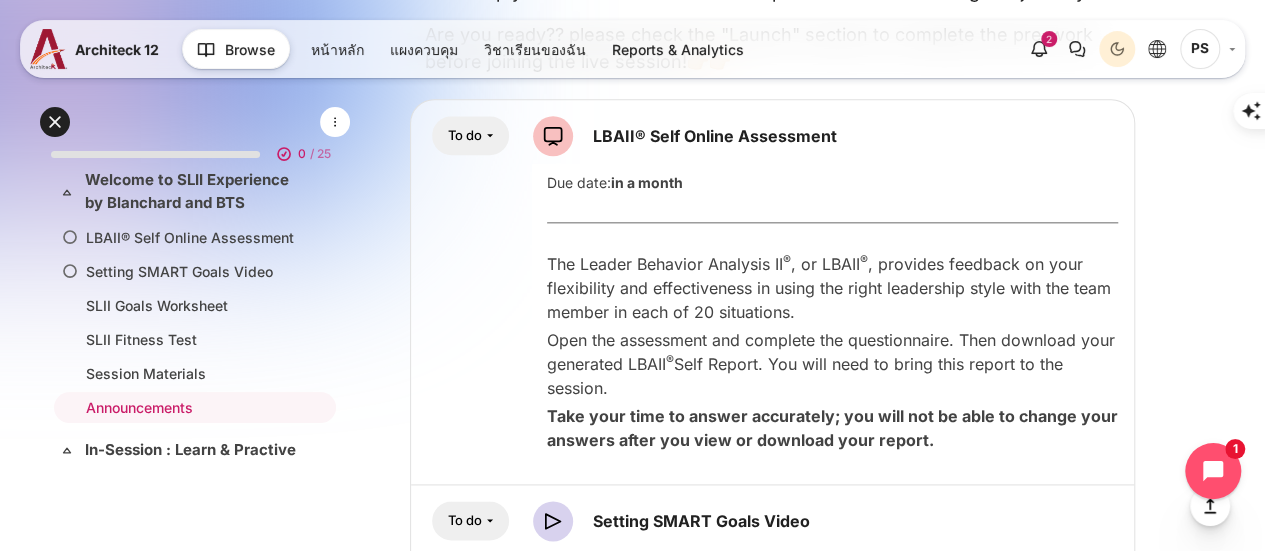 scroll, scrollTop: 1400, scrollLeft: 0, axis: vertical 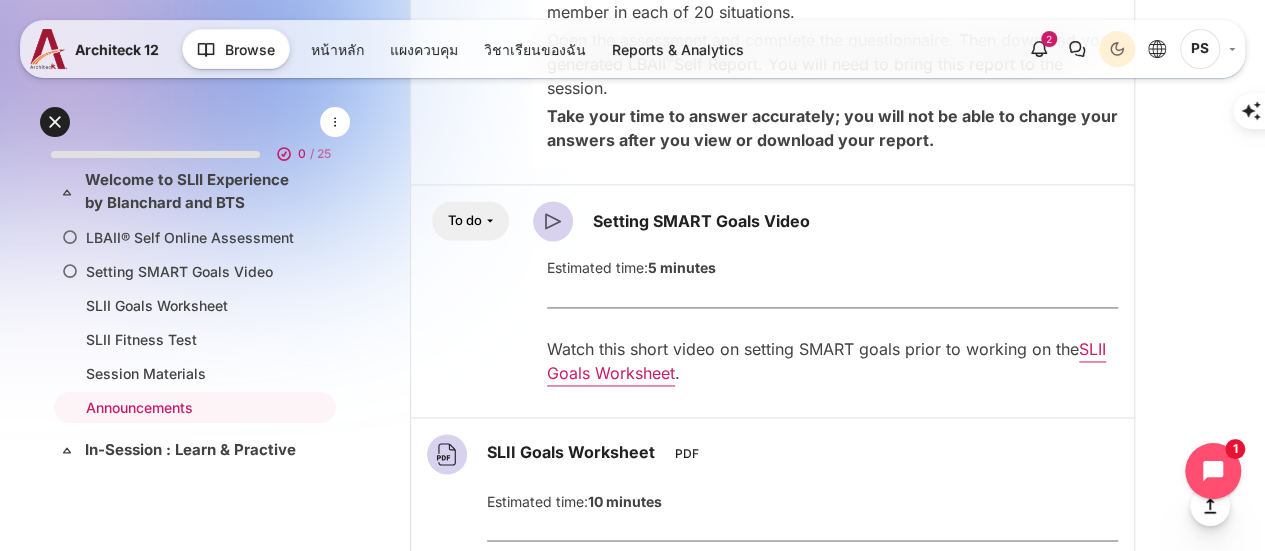 click at bounding box center (552, 220) 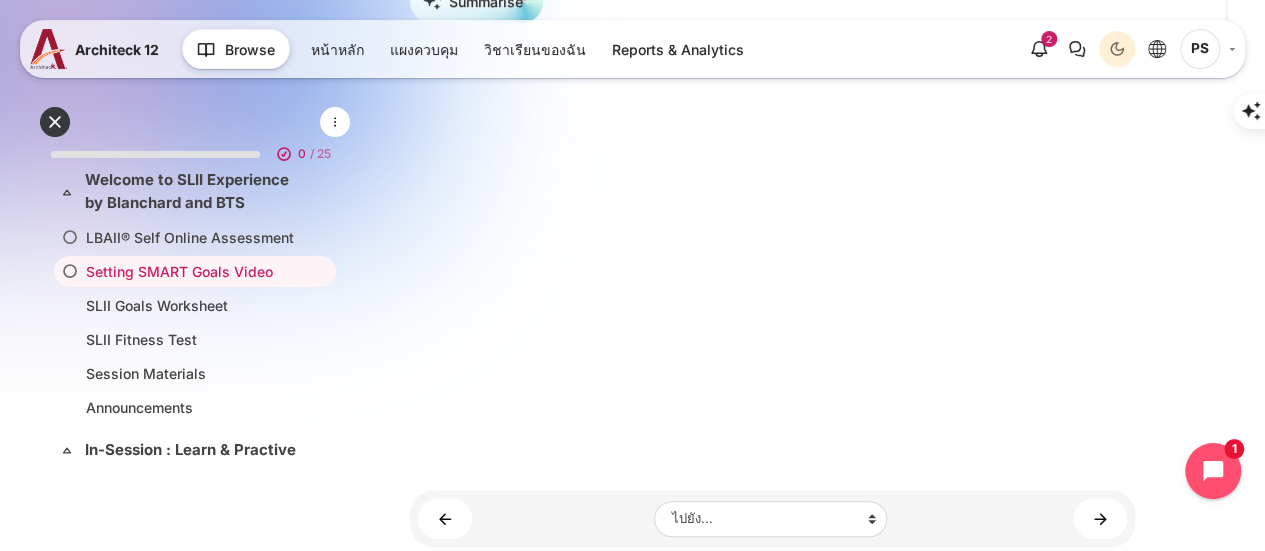 scroll, scrollTop: 496, scrollLeft: 0, axis: vertical 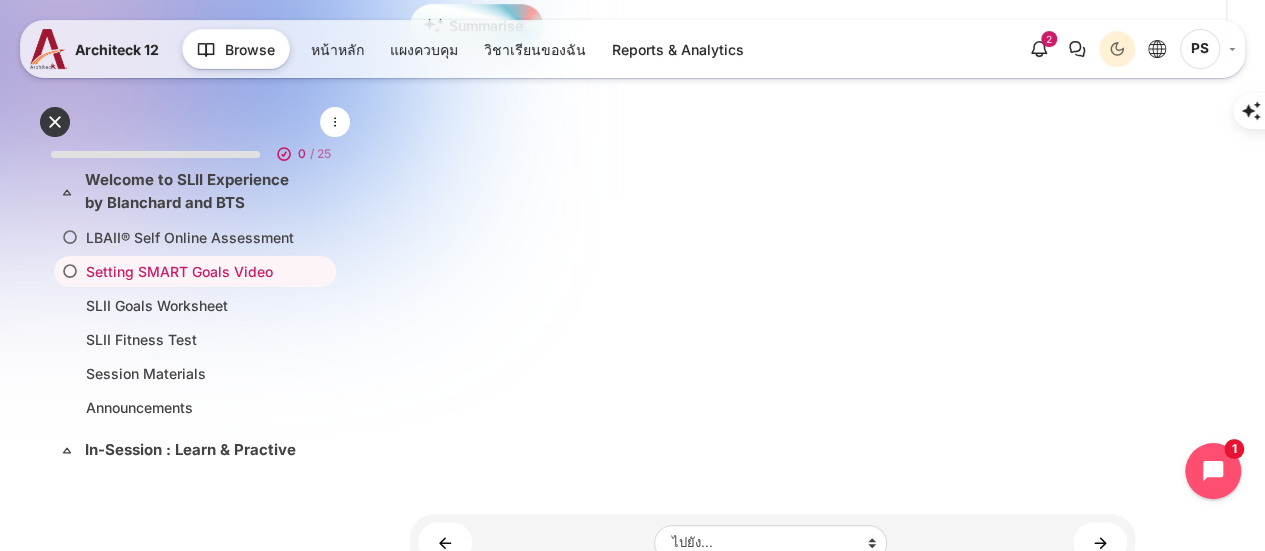 click on "Open course index
วิชาเรียนของฉัน
The SLII Experience™ 2.0
Welcome to SLII Experience by Blanchard and BTS
Setting SMART Goals Video
บล็อค" at bounding box center (772, 163) 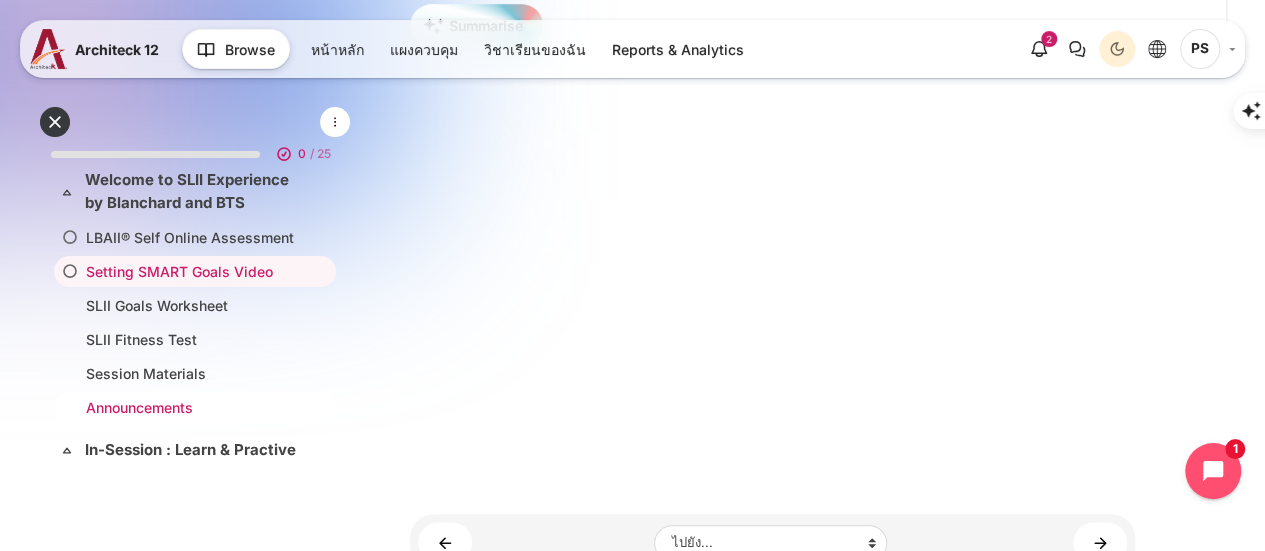 click on "Announcements" at bounding box center [191, 407] 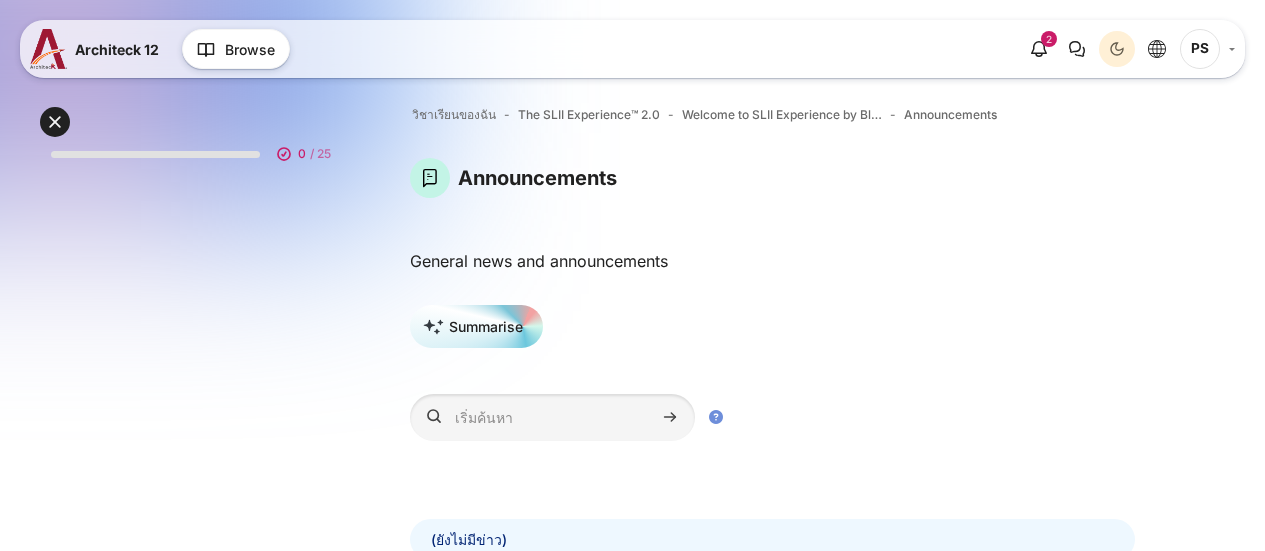 scroll, scrollTop: 0, scrollLeft: 0, axis: both 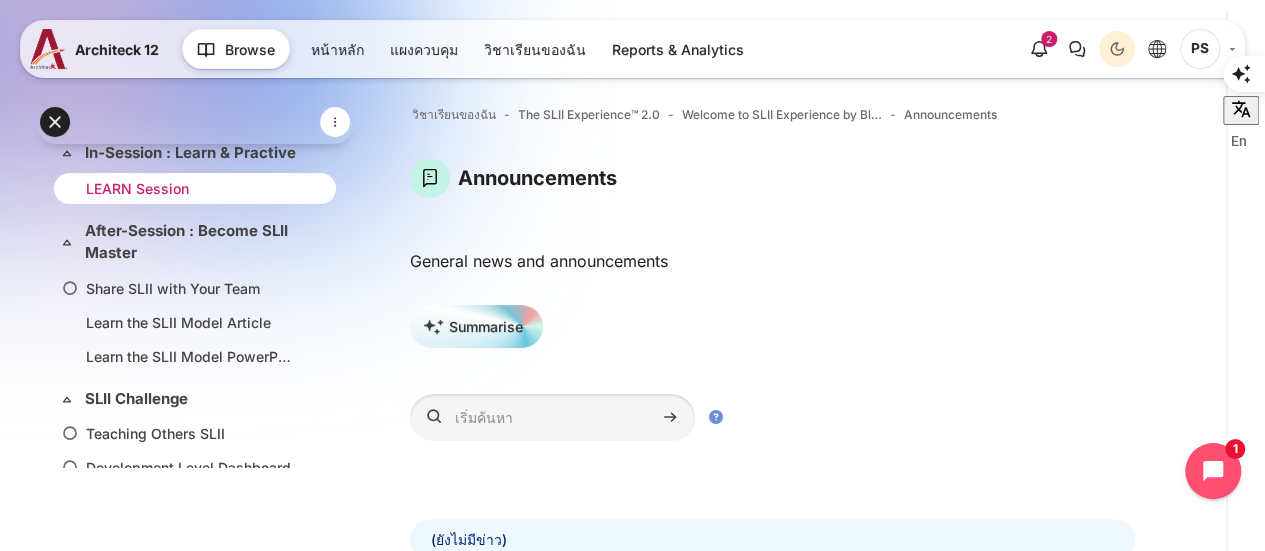 click on "LEARN Session" at bounding box center (191, 188) 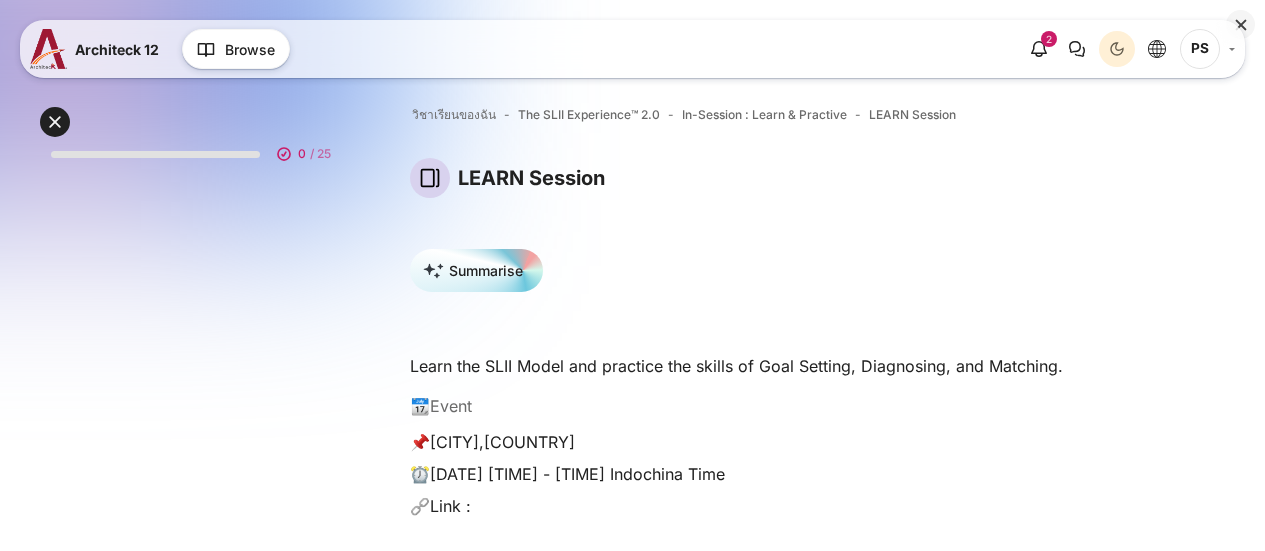 scroll, scrollTop: 0, scrollLeft: 0, axis: both 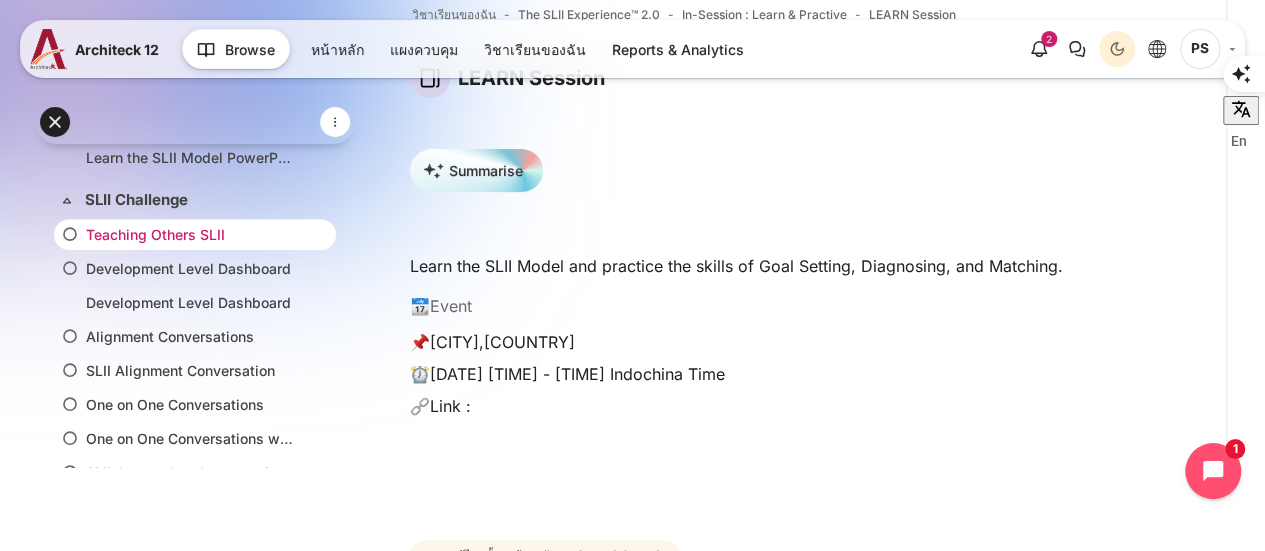 click on "Teaching Others SLII" at bounding box center [191, 234] 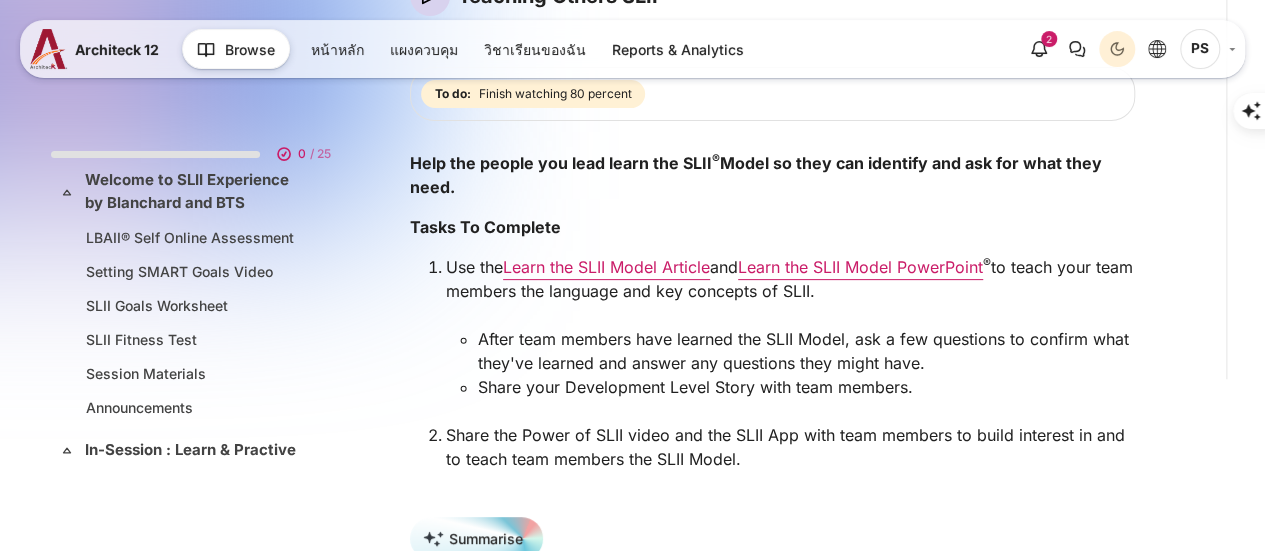 scroll, scrollTop: 200, scrollLeft: 0, axis: vertical 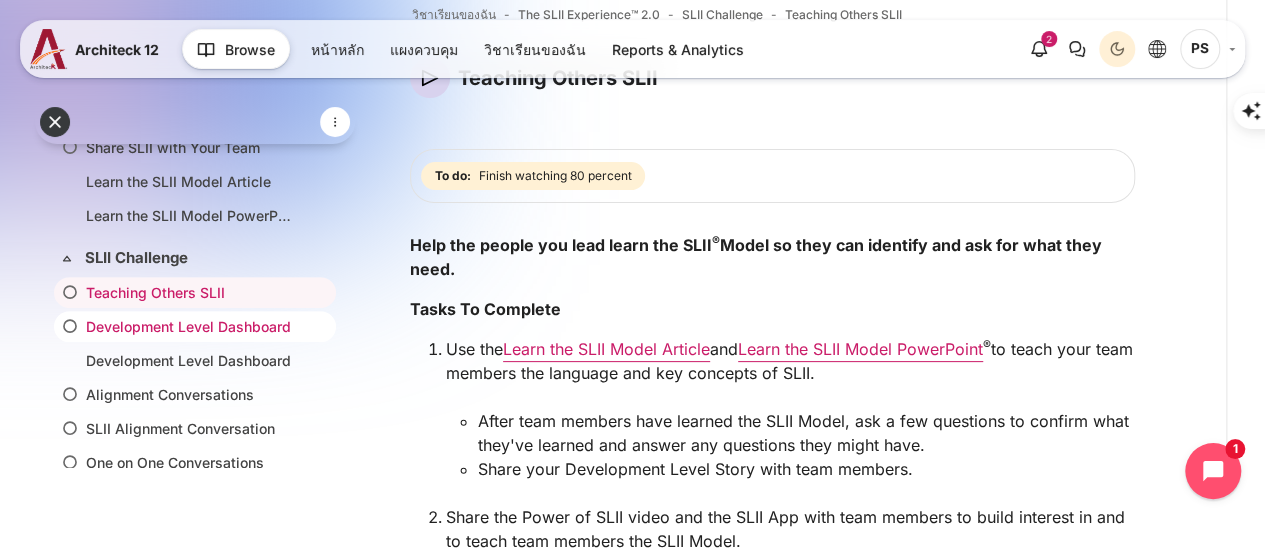 click on "Development Level Dashboard" at bounding box center [191, 326] 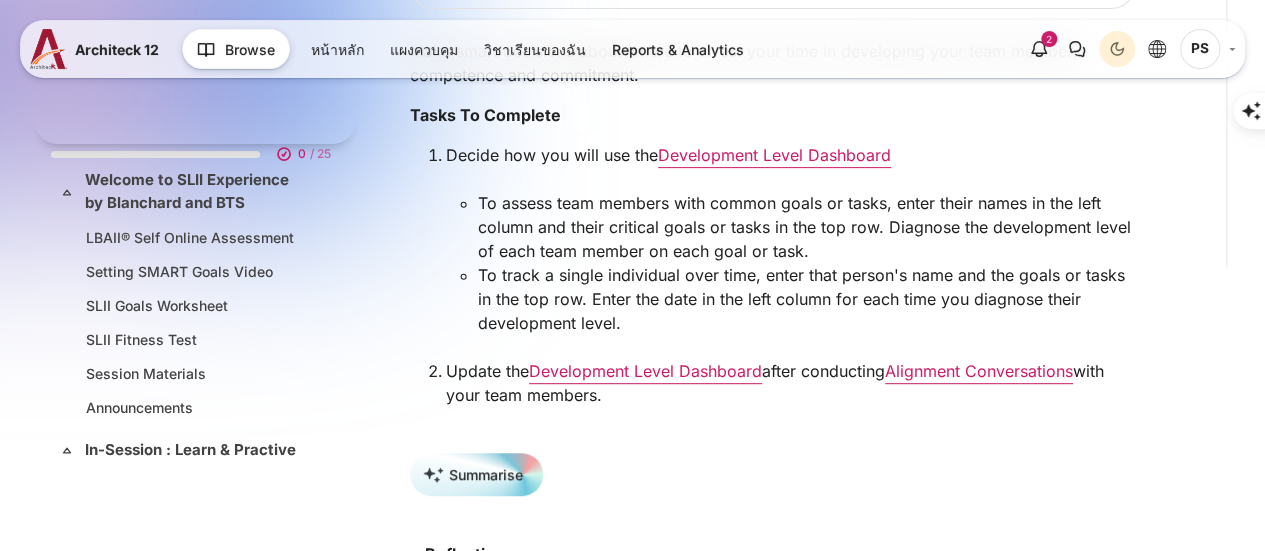 scroll, scrollTop: 206, scrollLeft: 0, axis: vertical 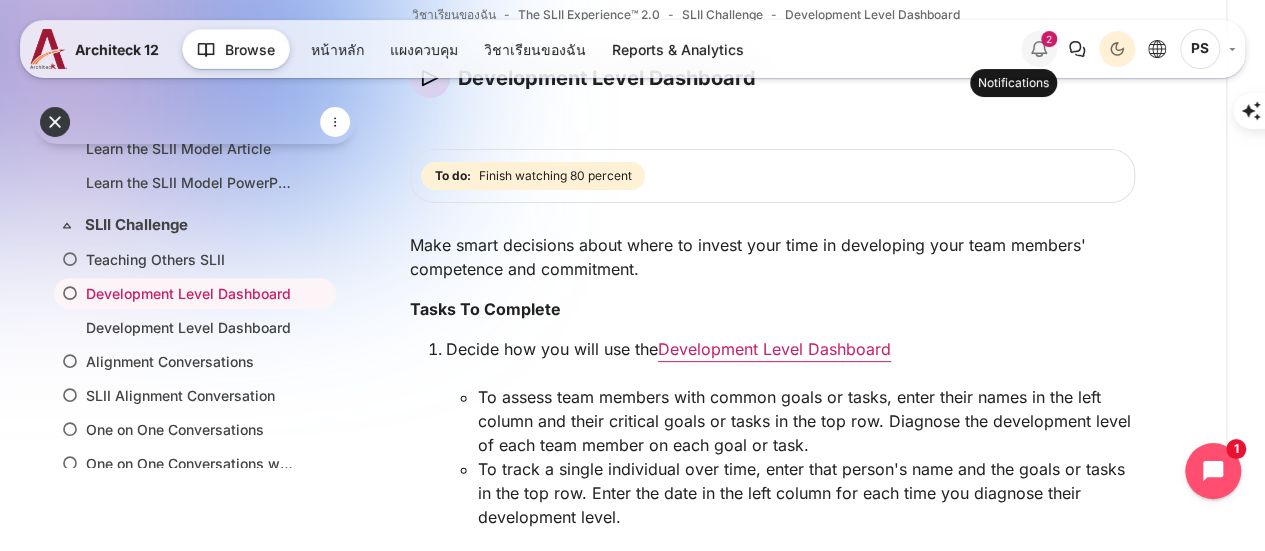 click on "2" at bounding box center [1049, 39] 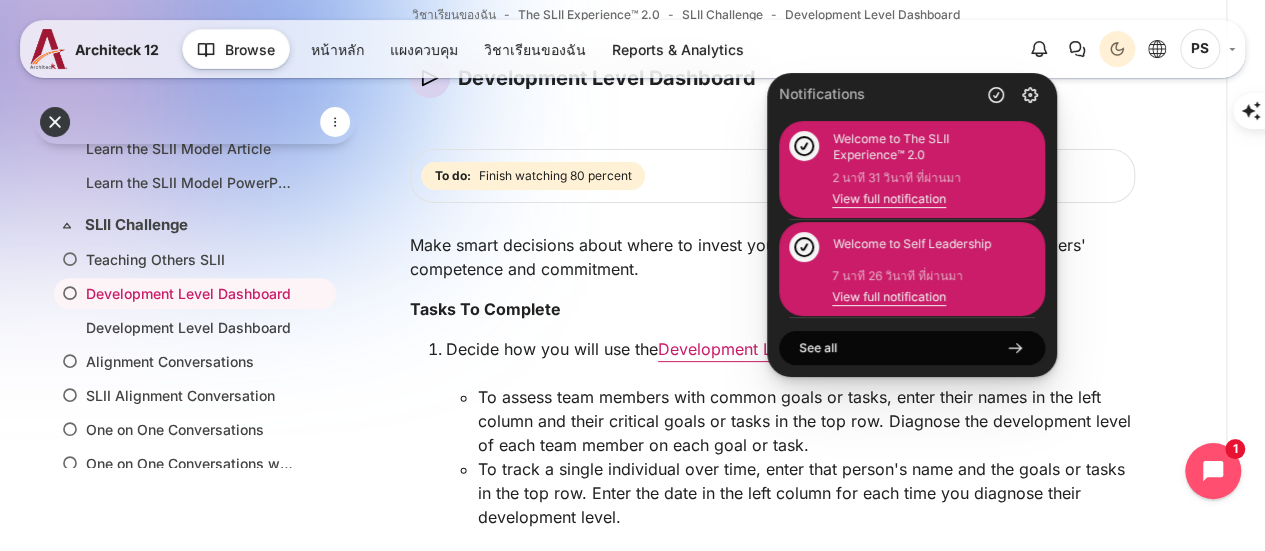 click on "Completion requirements
To do:   Finish watching 80 percent
Make smart decisions about where to invest your time in developing your team members' competence and commitment.
Tasks To Complete
Decide how you will use the  Development Level Dashboard
To assess team members with common goals or tasks, enter their names in the left column and their critical goals or tasks in the top row. Diagnose the development level of each team member on each goal or task.
Update the  Development Level Dashboard  after conducting" at bounding box center (772, 383) 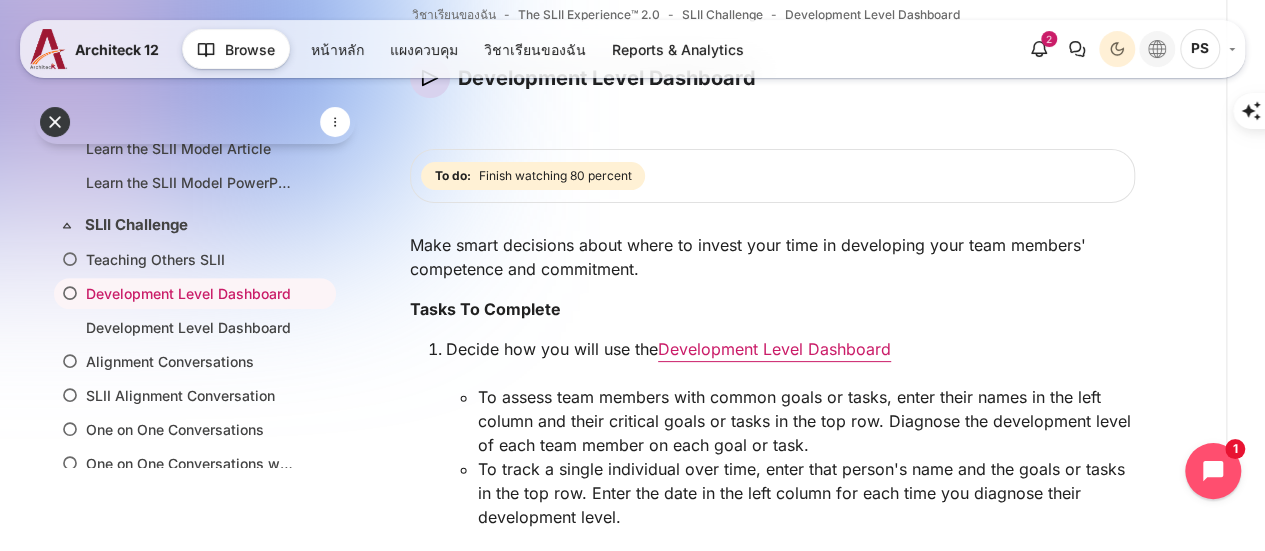 click 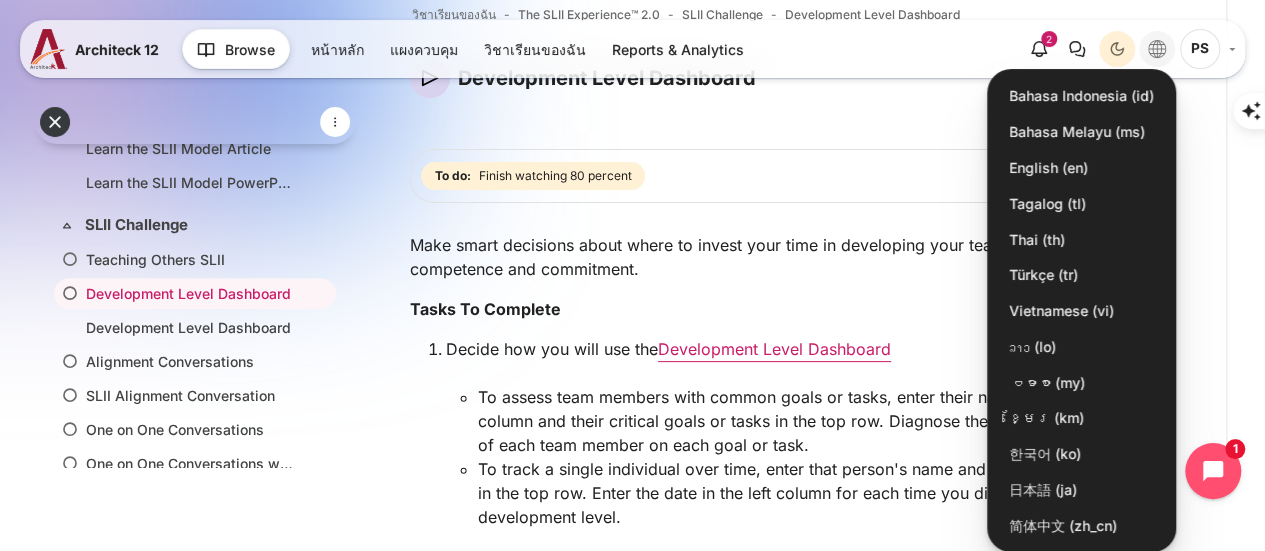 click on "Welcome to The SLII Experience™ 2.0" at bounding box center [912, 147] 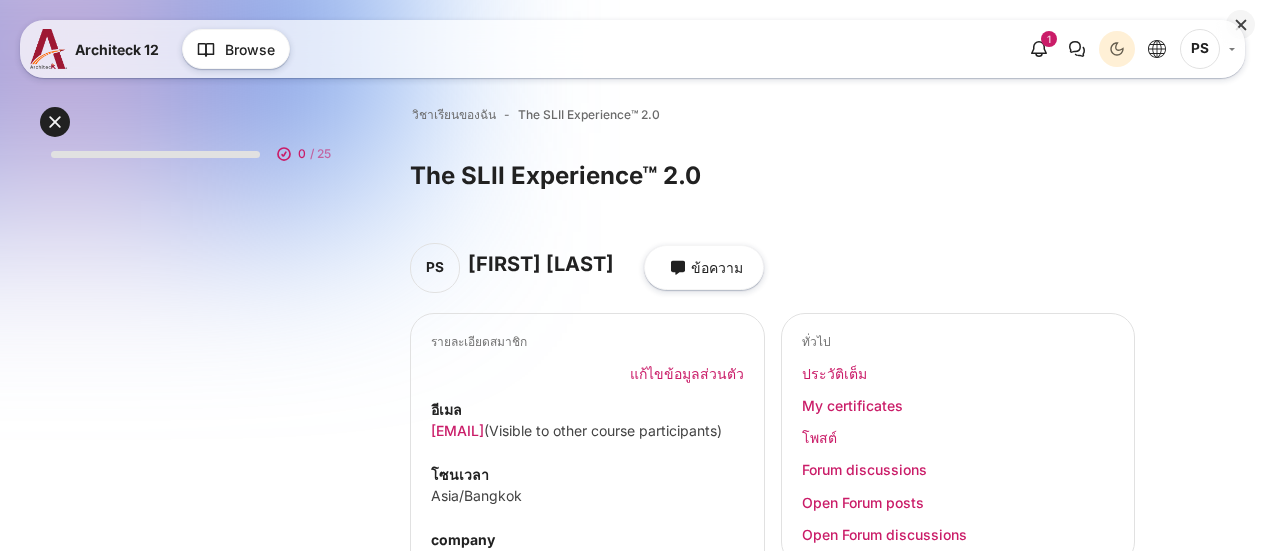 scroll, scrollTop: 0, scrollLeft: 0, axis: both 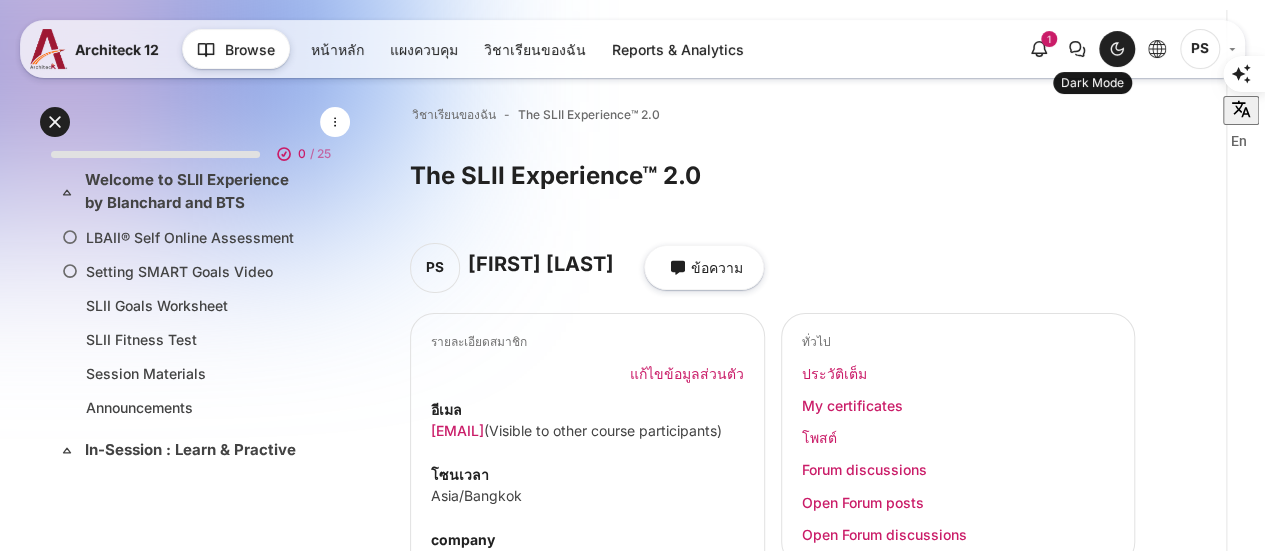 click 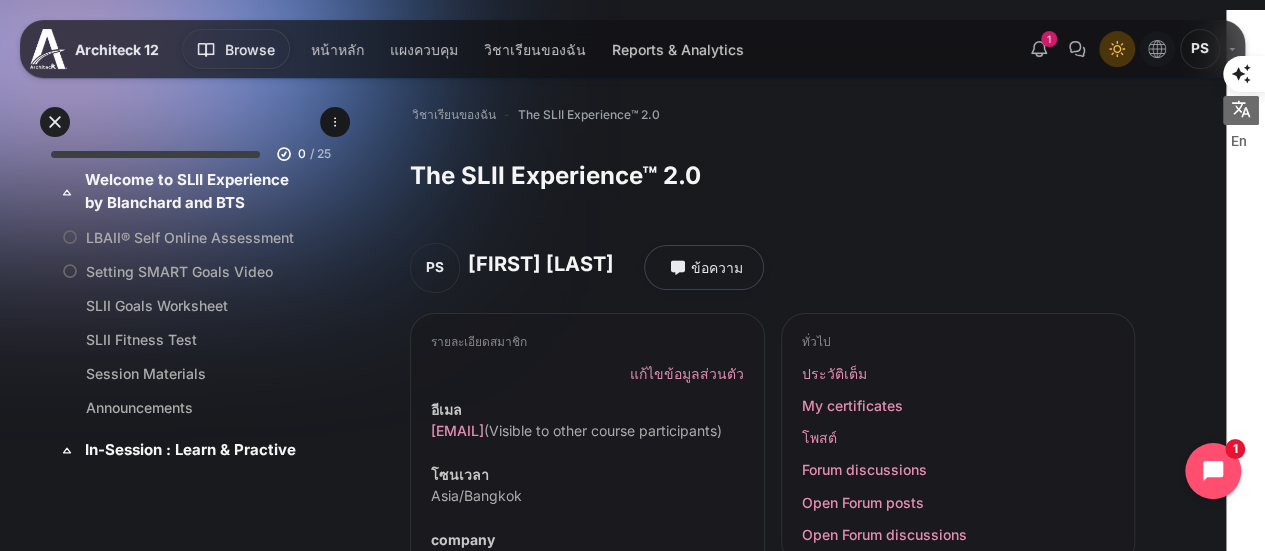 click 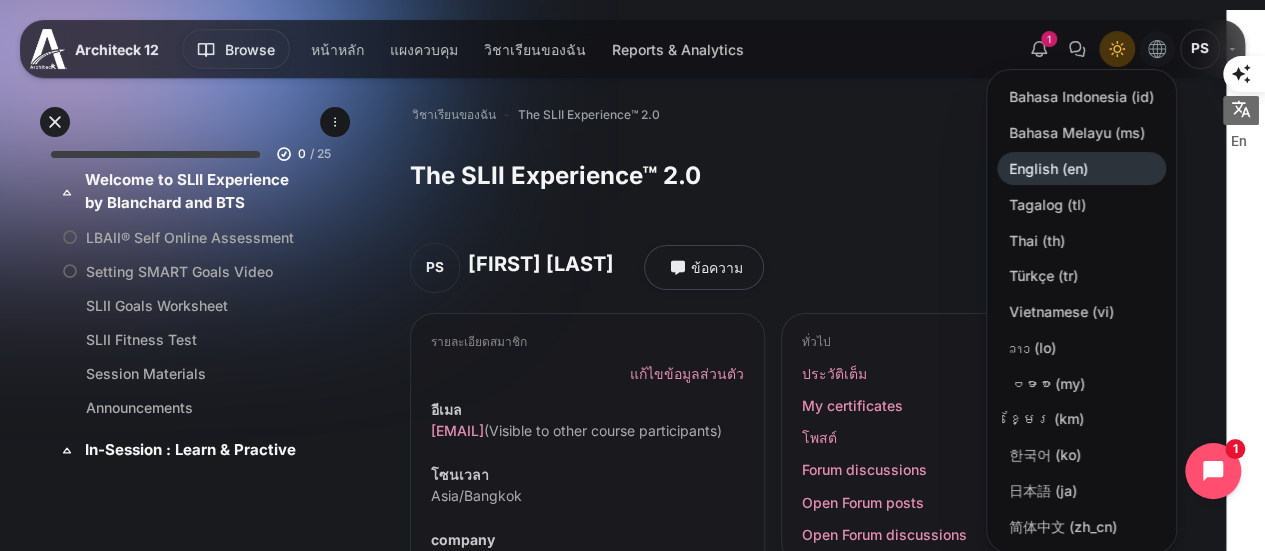click on "English ‎(en)‎" at bounding box center [1081, 169] 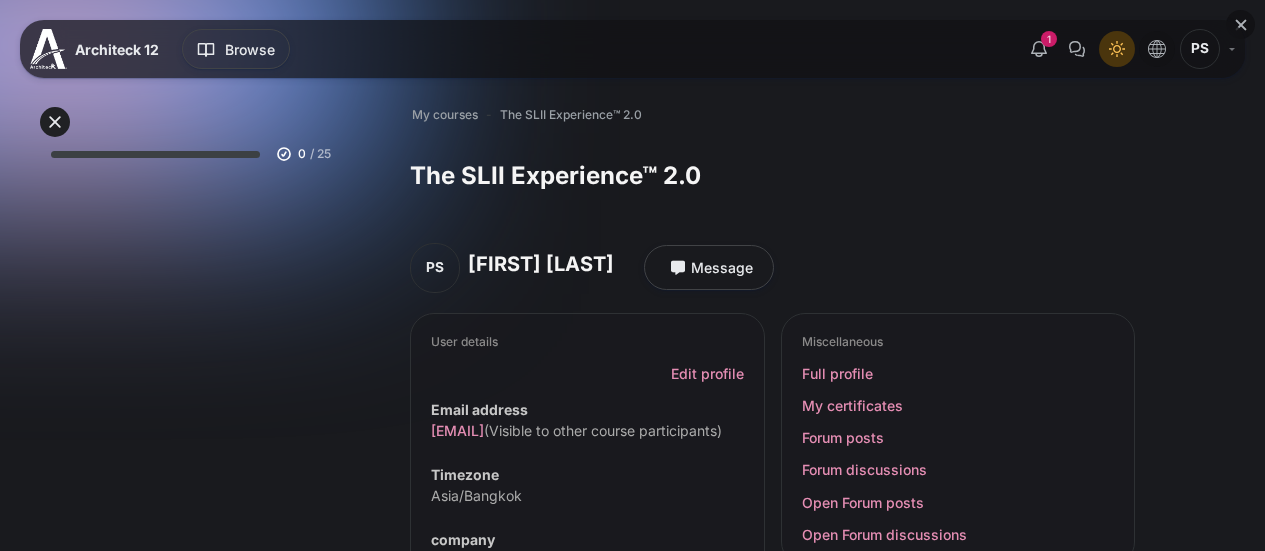 scroll, scrollTop: 0, scrollLeft: 0, axis: both 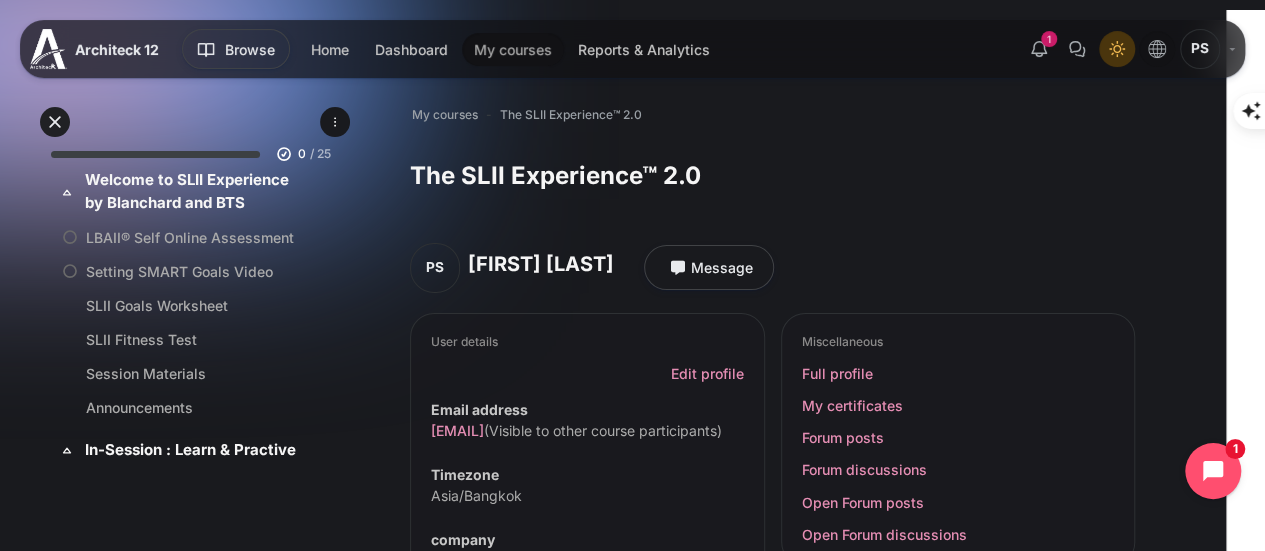 click on "My courses" at bounding box center (513, 49) 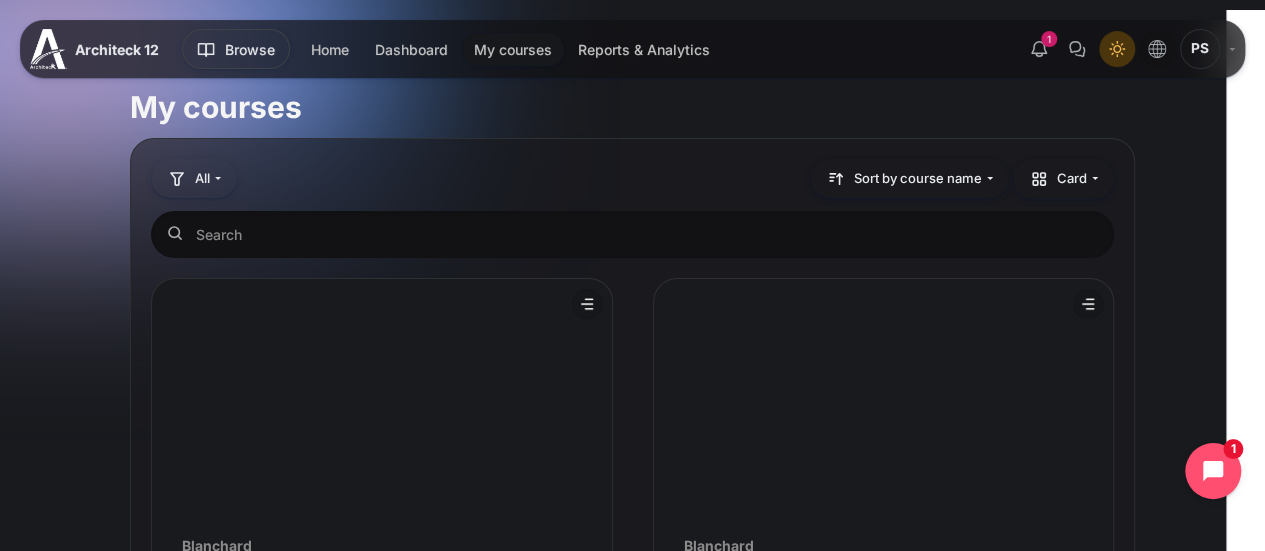 scroll, scrollTop: 100, scrollLeft: 0, axis: vertical 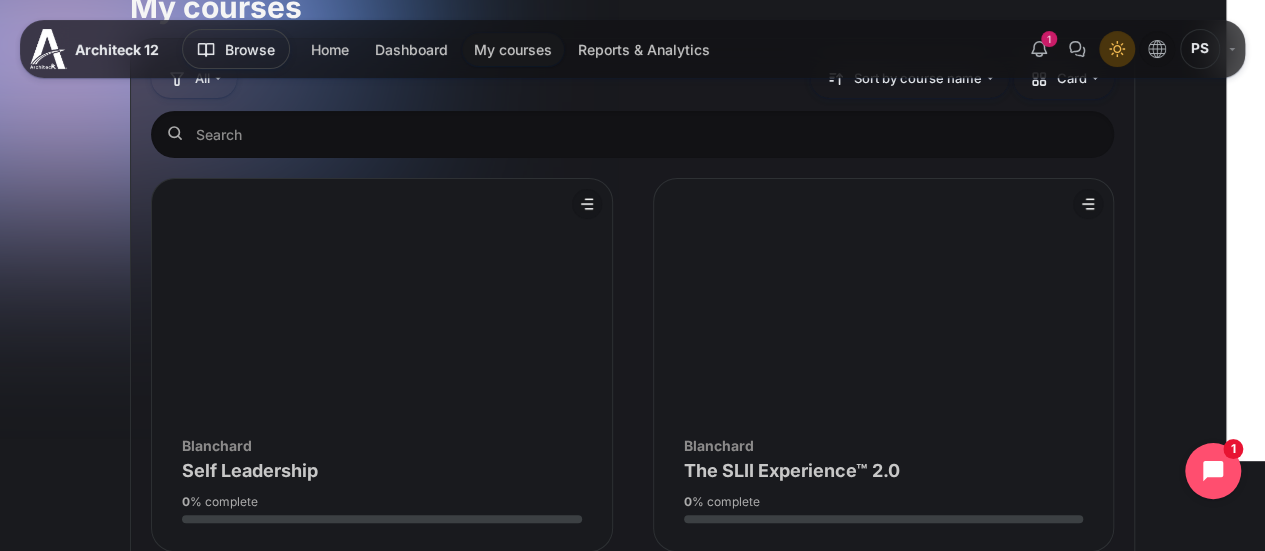 click at bounding box center (884, 299) 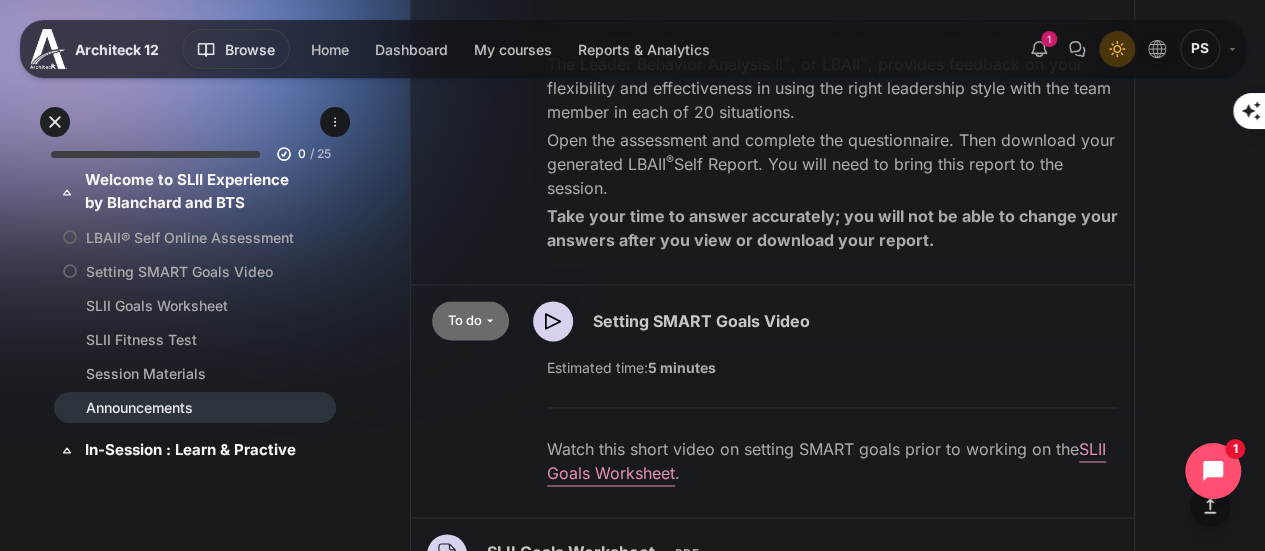 scroll, scrollTop: 1699, scrollLeft: 0, axis: vertical 